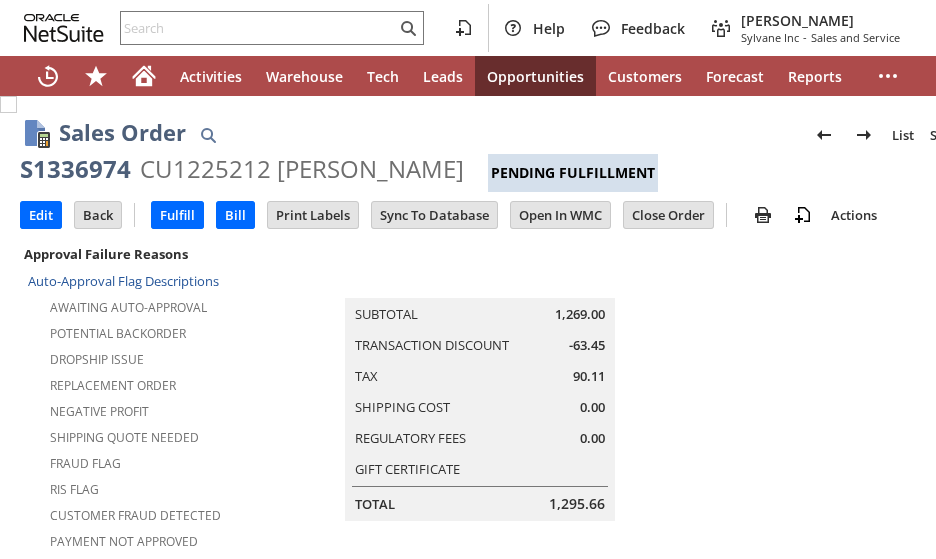 scroll, scrollTop: 0, scrollLeft: 0, axis: both 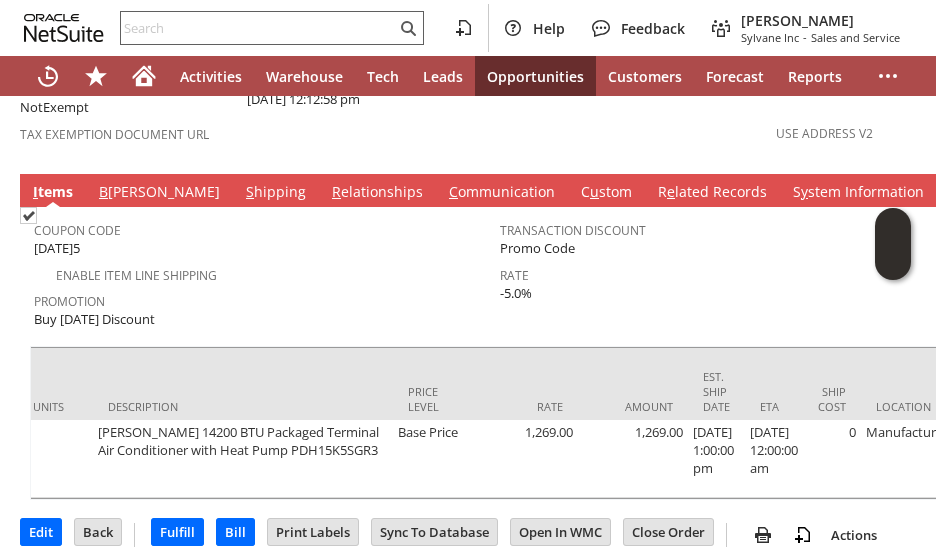 click at bounding box center [258, 28] 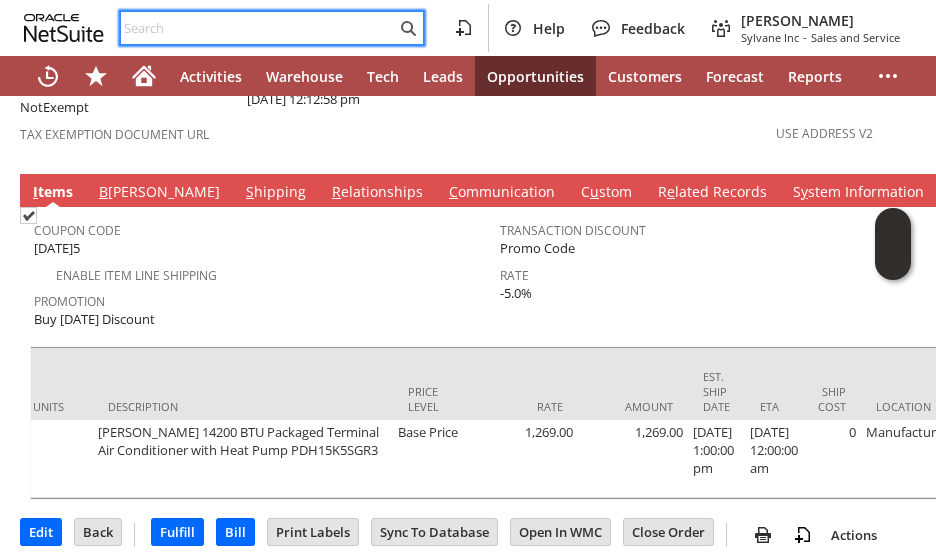 paste on "fr9713" 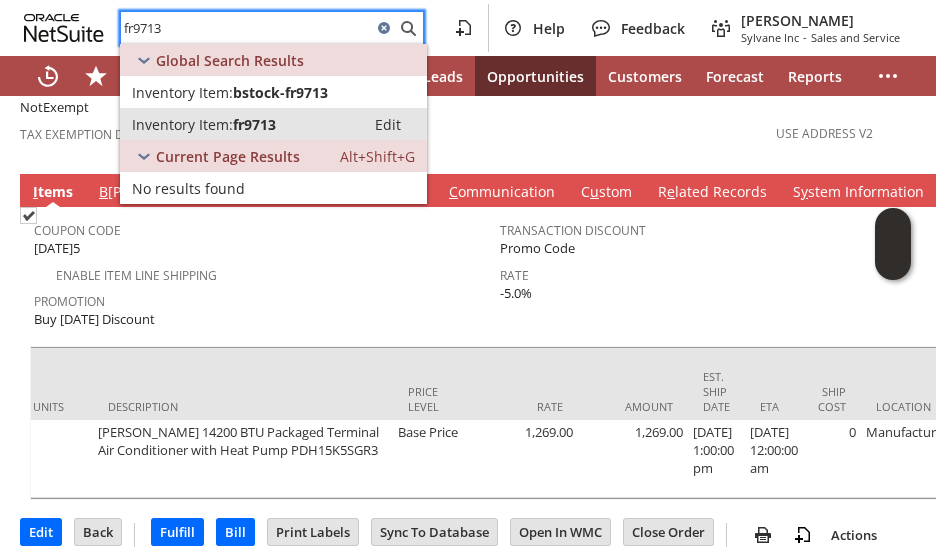 type on "fr9713" 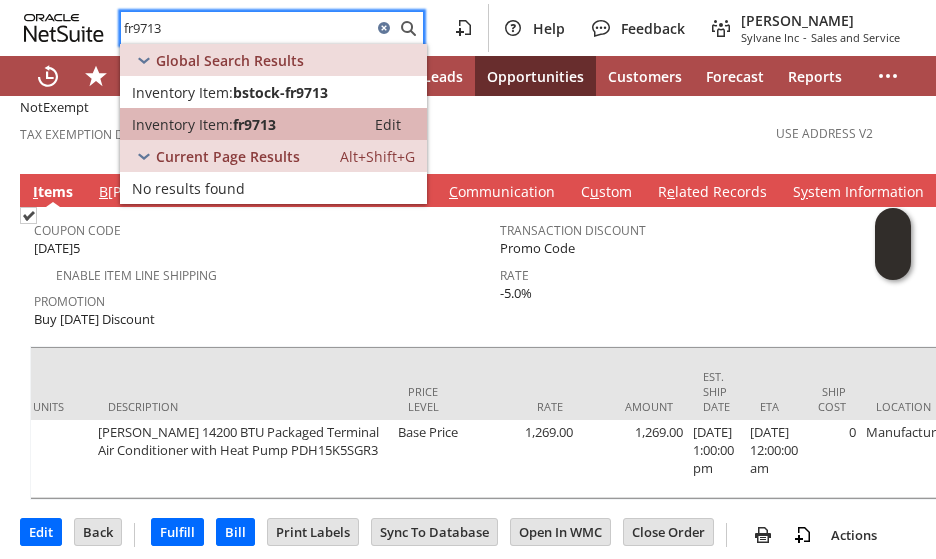 click on "fr9713" at bounding box center [254, 124] 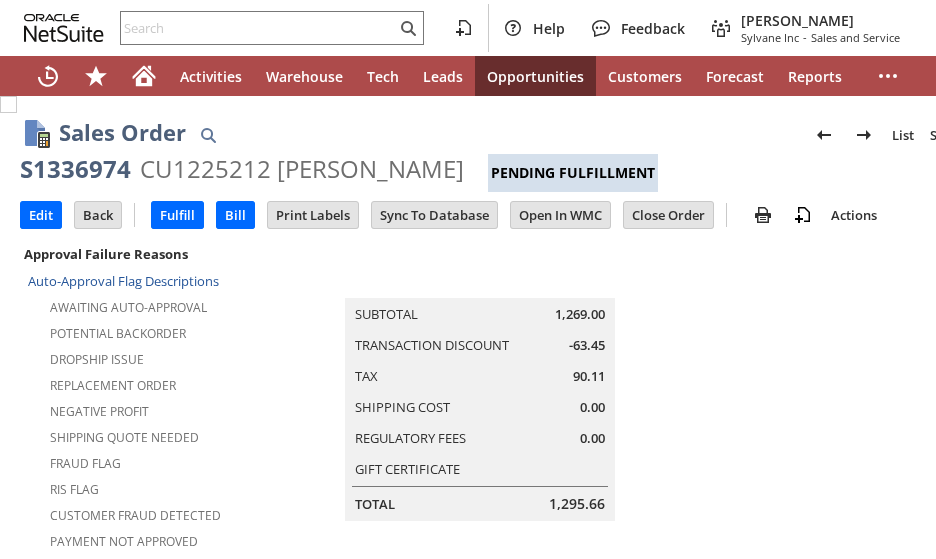 scroll, scrollTop: 0, scrollLeft: 0, axis: both 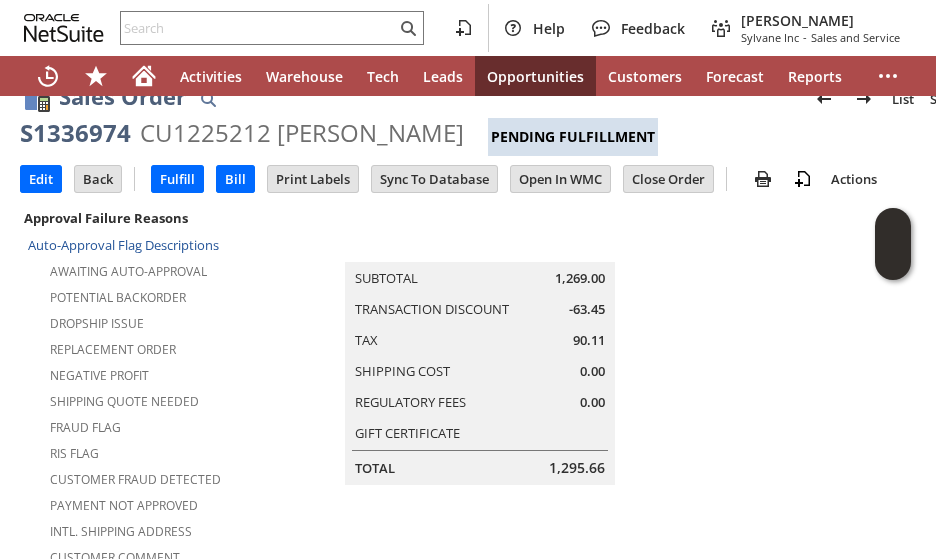 click on "Summary
Subtotal
1,269.00
Transaction Discount
-63.45
Tax
90.11
Shipping Cost
0.00
Regulatory Fees
0.00
Gift Certificate
Total
1,295.66" at bounding box center (500, 345) 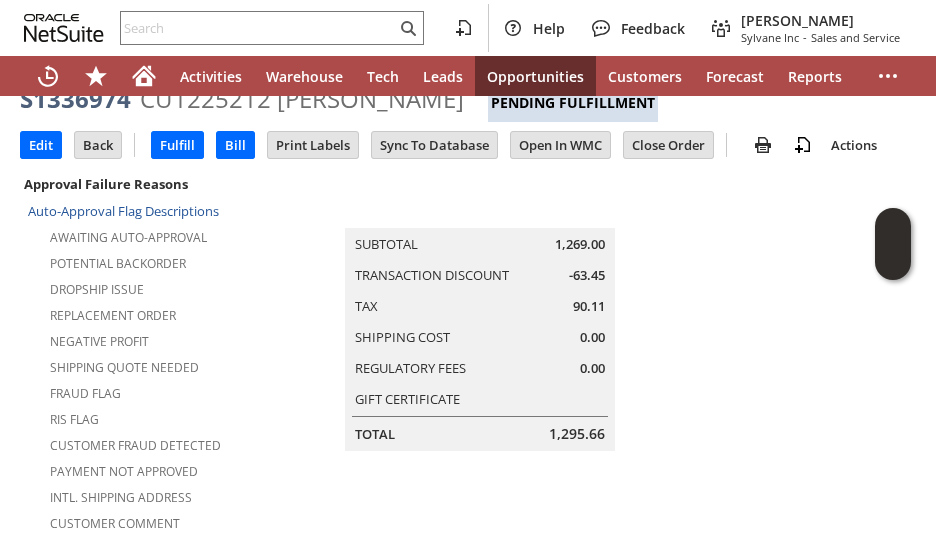scroll, scrollTop: 0, scrollLeft: 0, axis: both 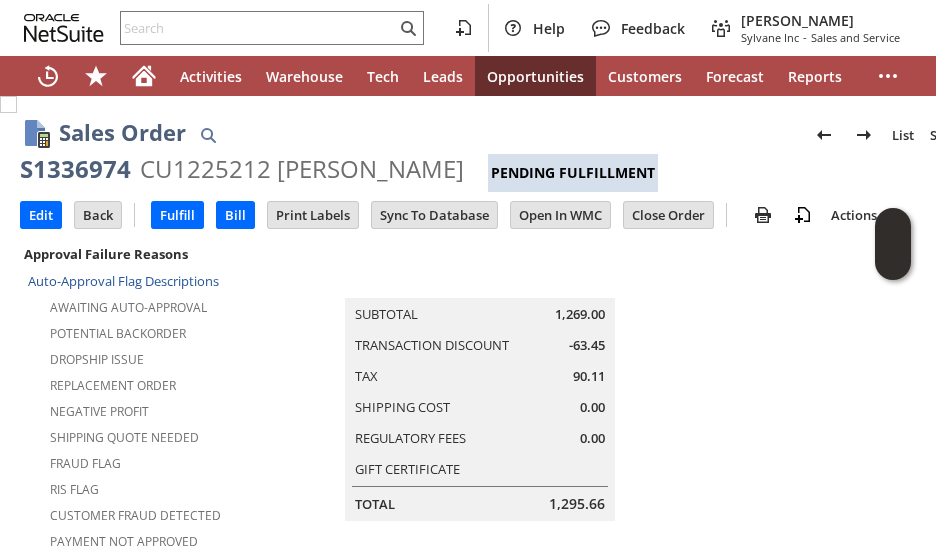 click on "S1336974" at bounding box center (75, 169) 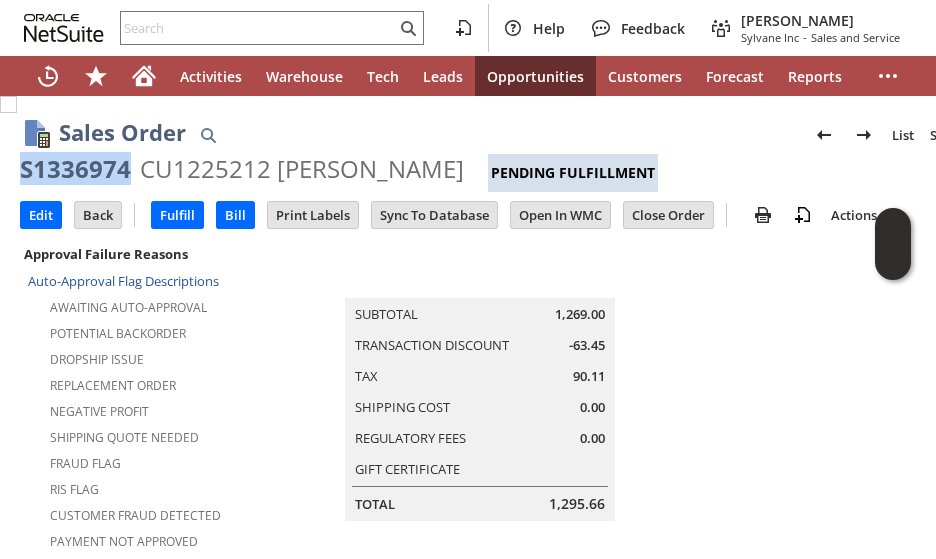 click on "S1336974" at bounding box center [75, 169] 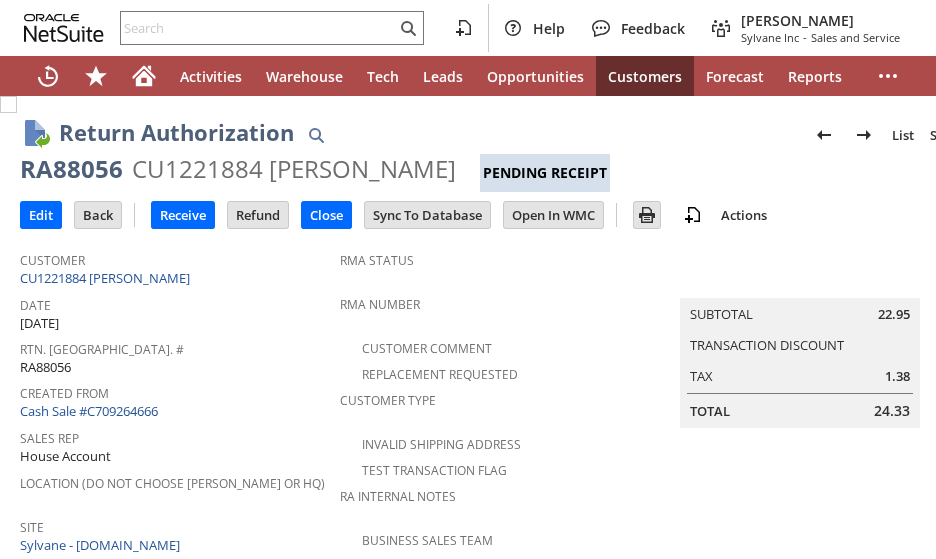 scroll, scrollTop: 0, scrollLeft: 0, axis: both 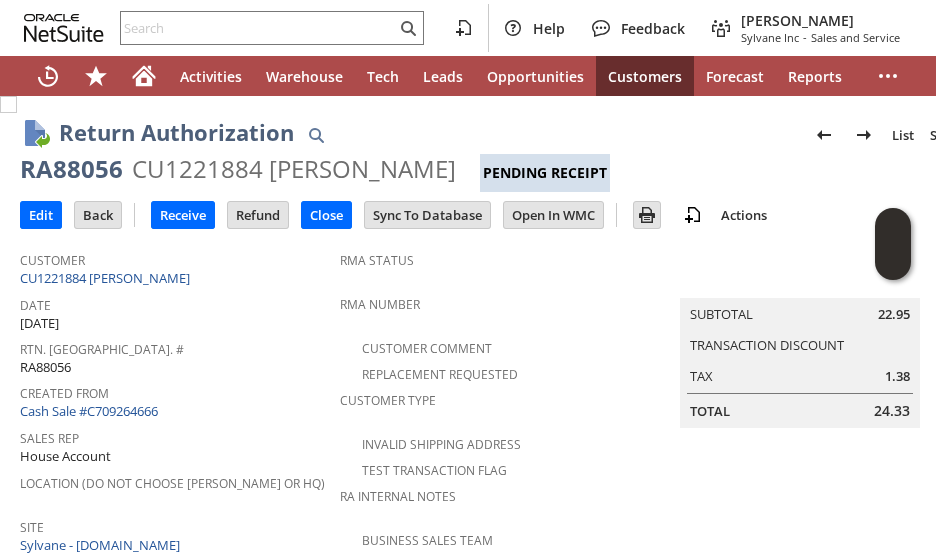 click on "Customer
CU1221884 Linda Stephan" at bounding box center (175, 267) 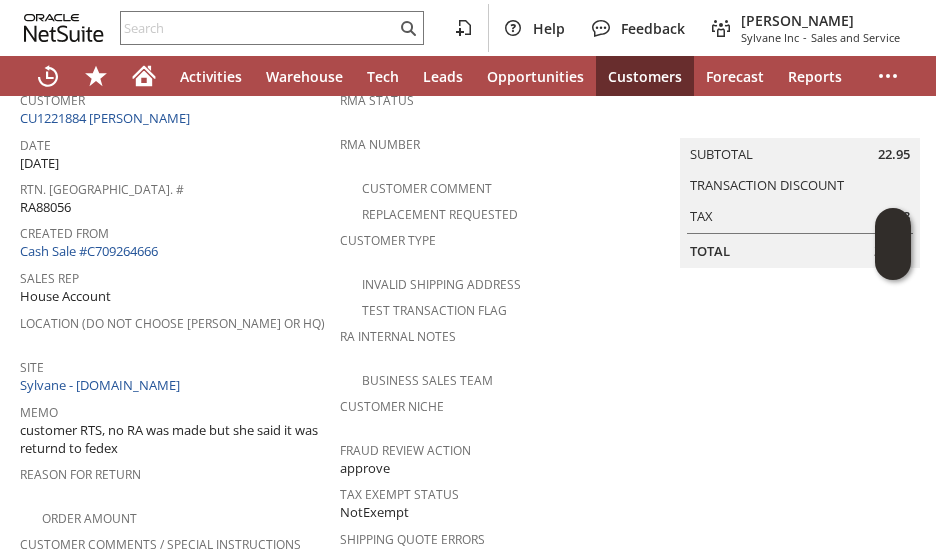 scroll, scrollTop: 120, scrollLeft: 0, axis: vertical 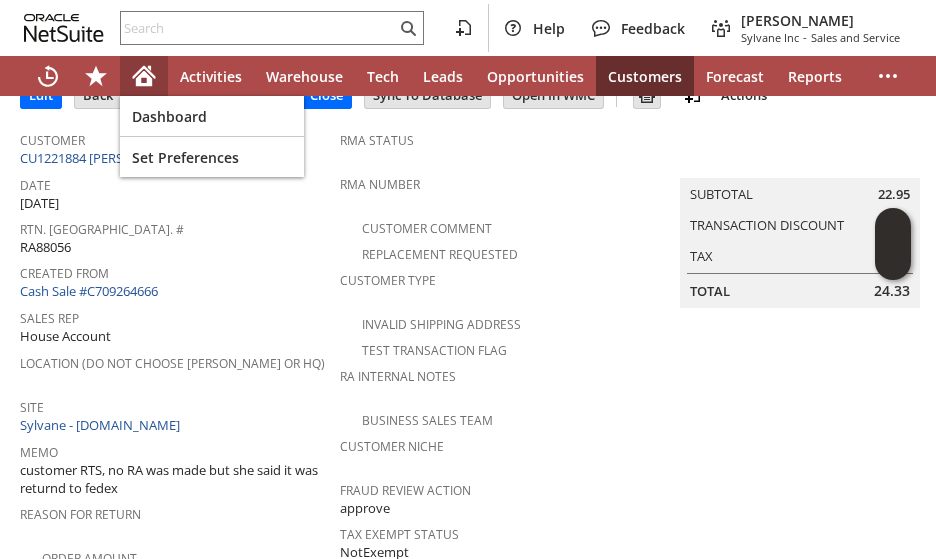 click 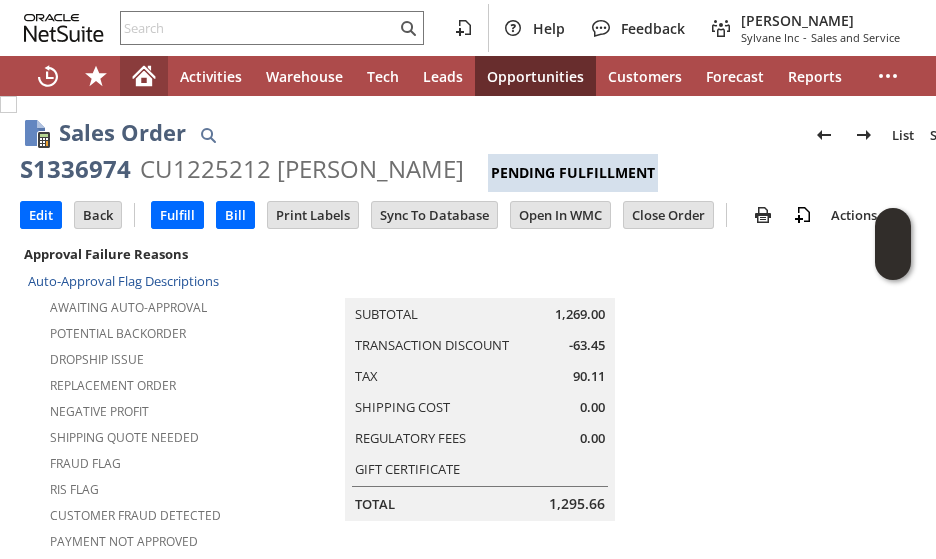 scroll, scrollTop: 0, scrollLeft: 0, axis: both 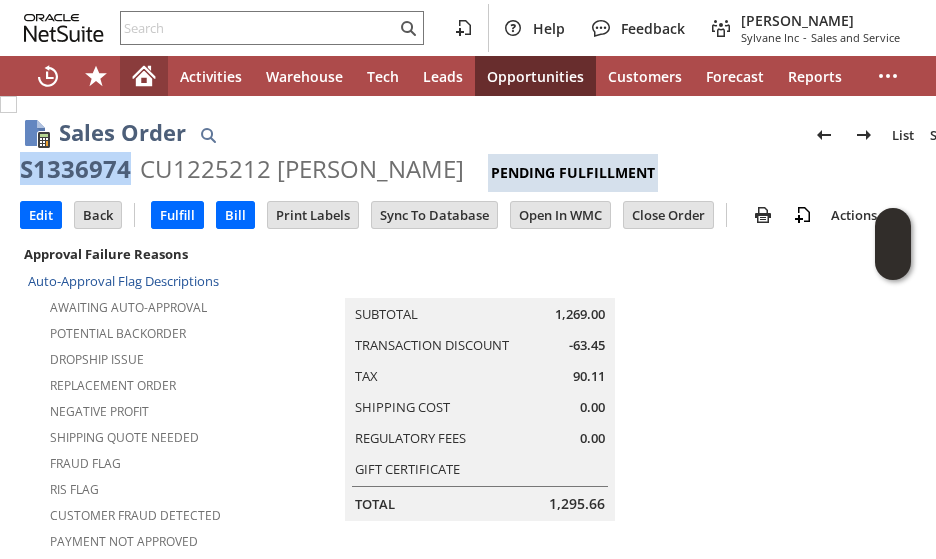 click 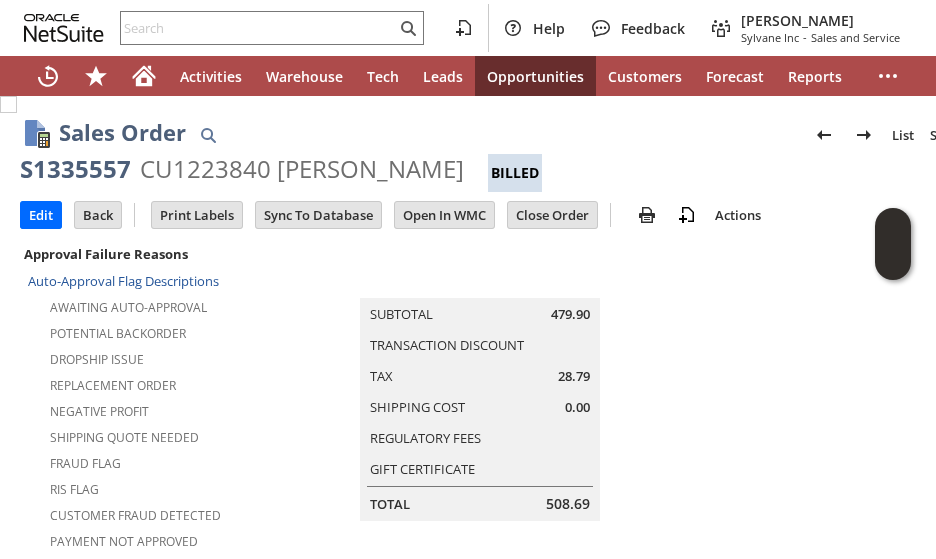 scroll, scrollTop: 0, scrollLeft: 0, axis: both 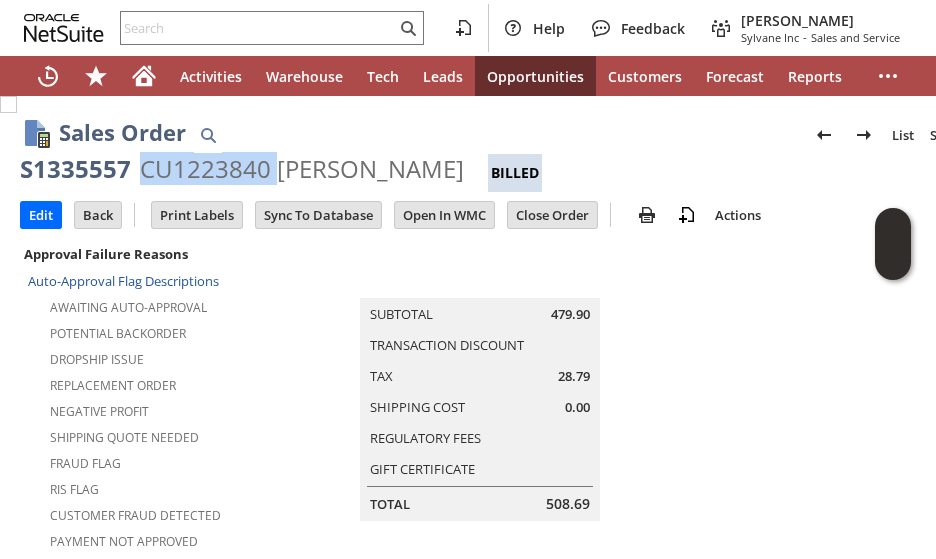 click on "CU1223840 Vivian Sahin" at bounding box center [302, 169] 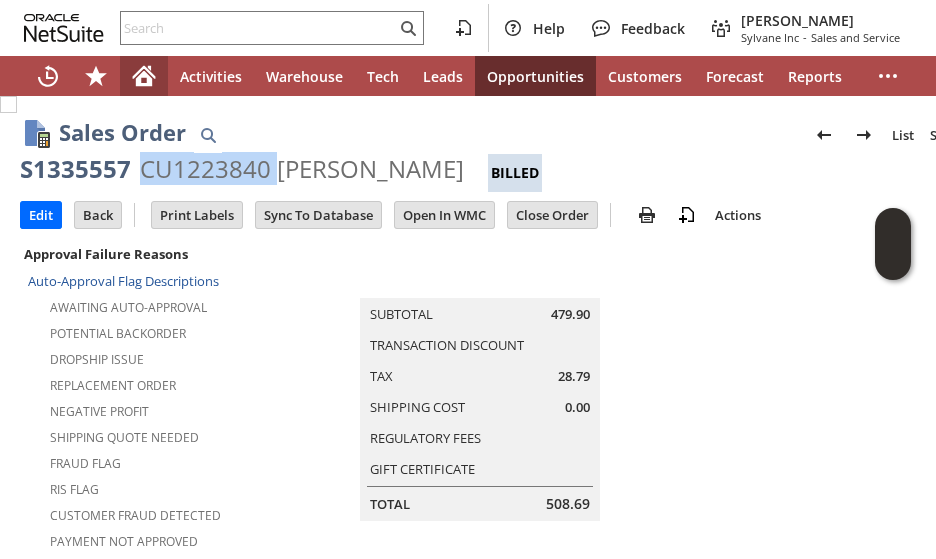 click at bounding box center [144, 76] 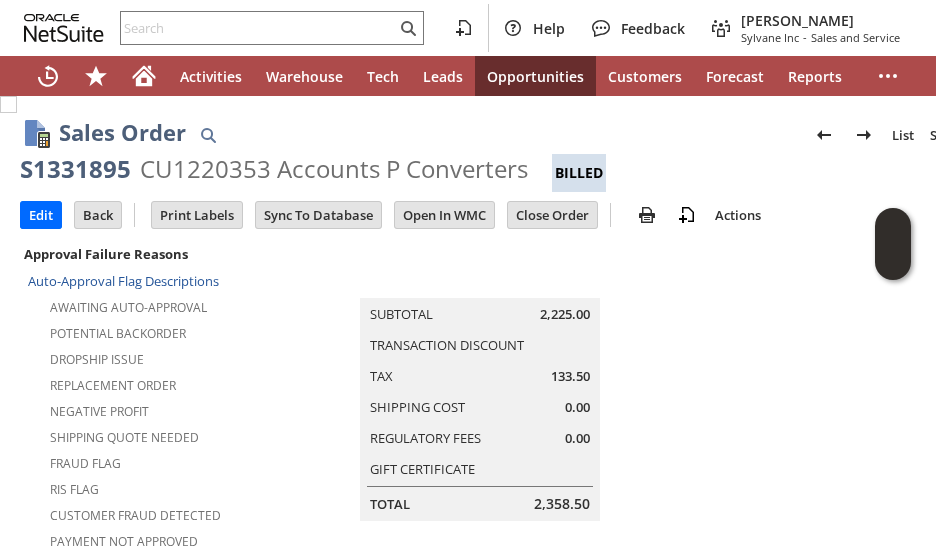 scroll, scrollTop: 0, scrollLeft: 0, axis: both 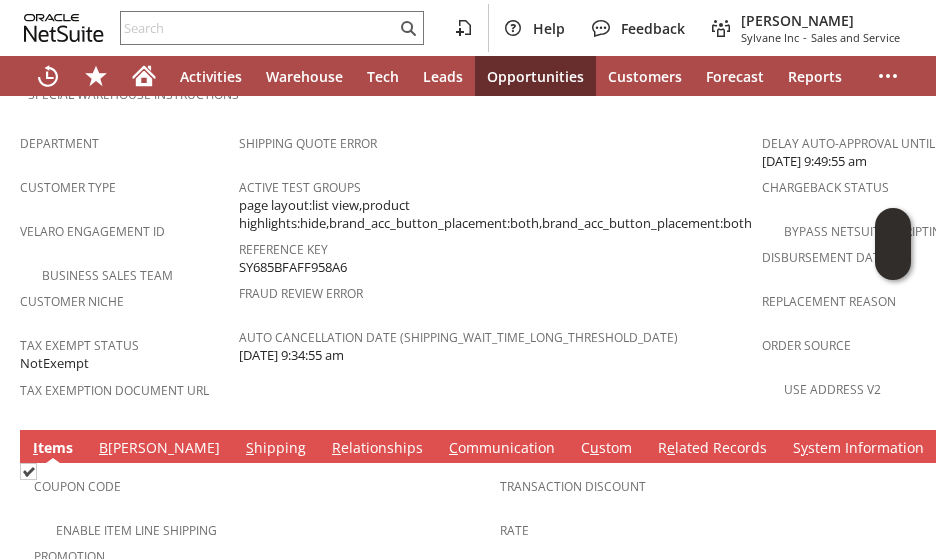 click on "S" at bounding box center [250, 447] 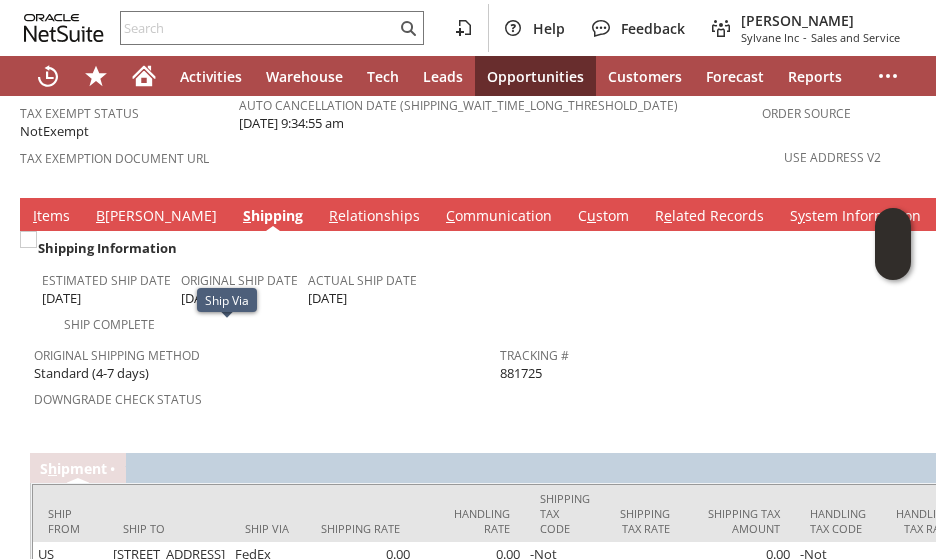 scroll, scrollTop: 1372, scrollLeft: 0, axis: vertical 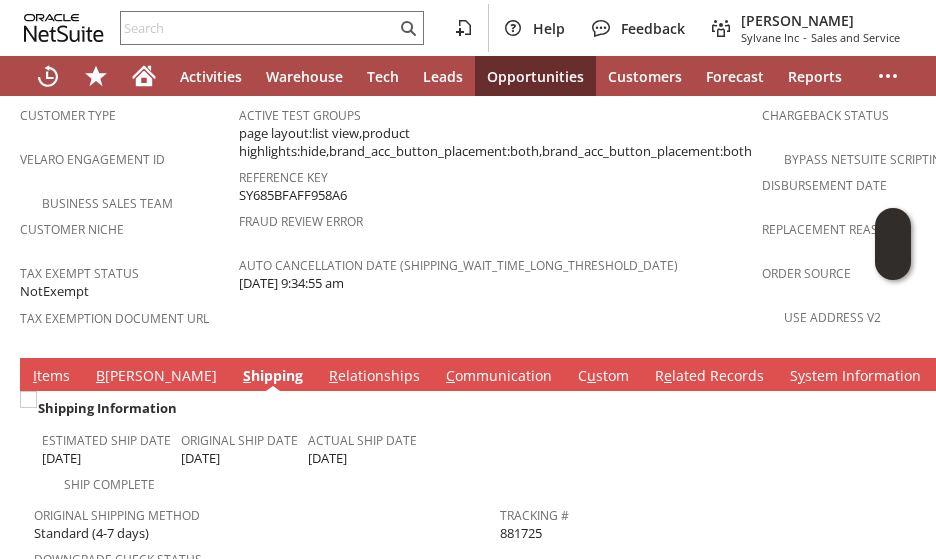 click on "I tems" at bounding box center (51, 377) 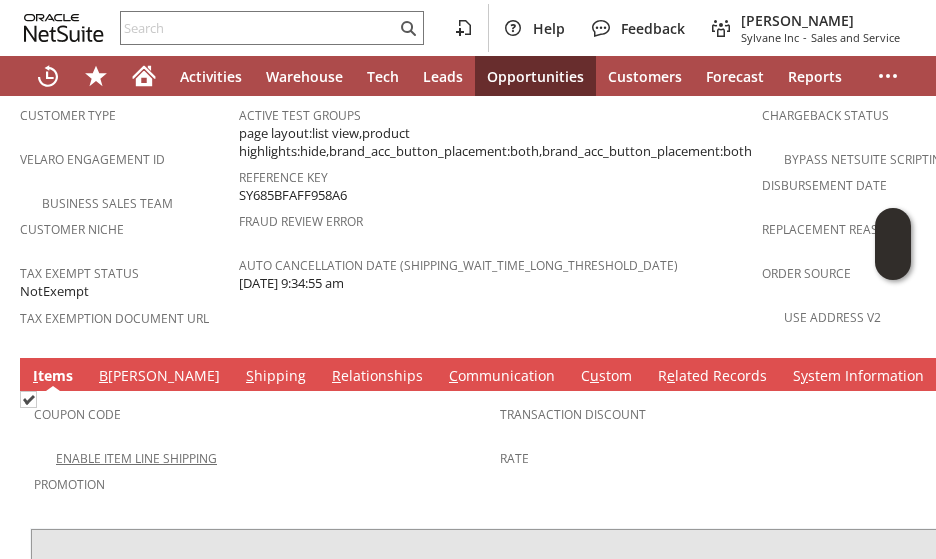 scroll, scrollTop: 1634, scrollLeft: 0, axis: vertical 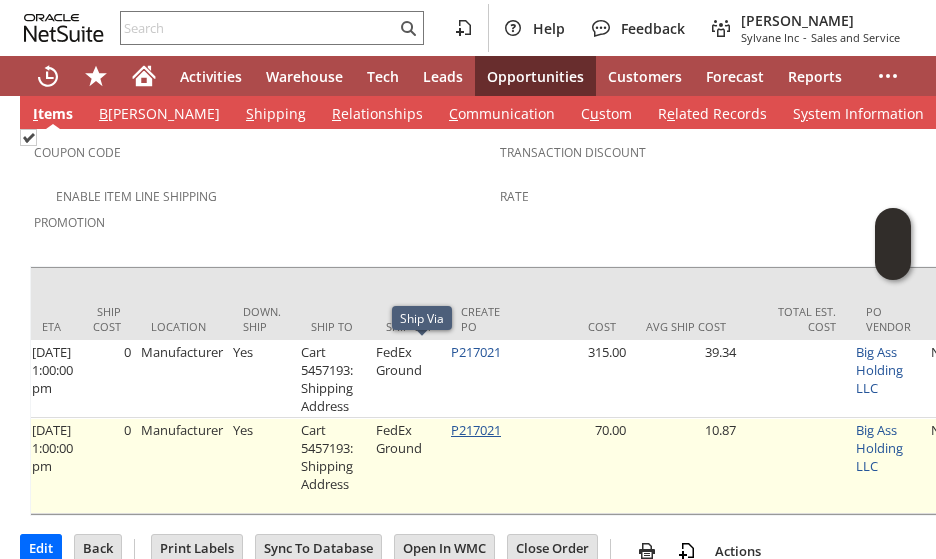 click on "P217021" at bounding box center [476, 430] 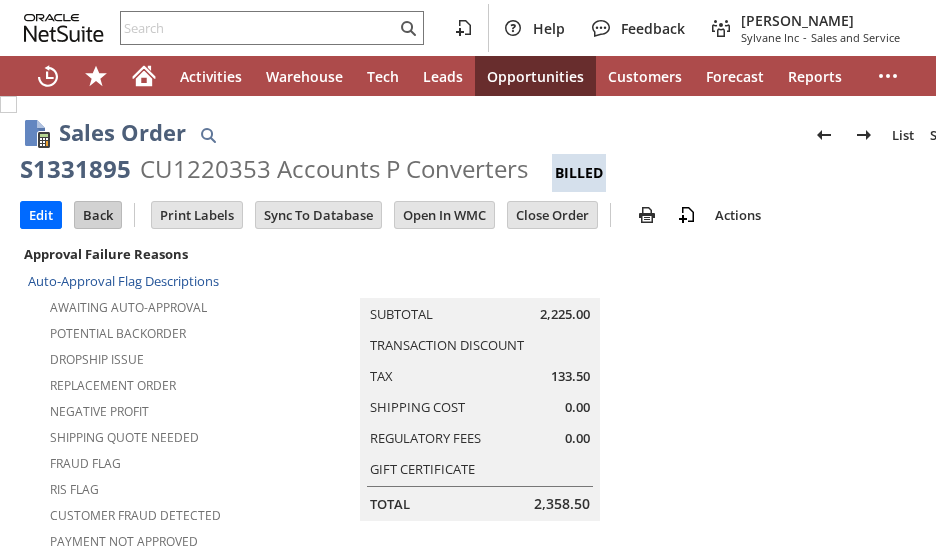 scroll, scrollTop: 0, scrollLeft: 0, axis: both 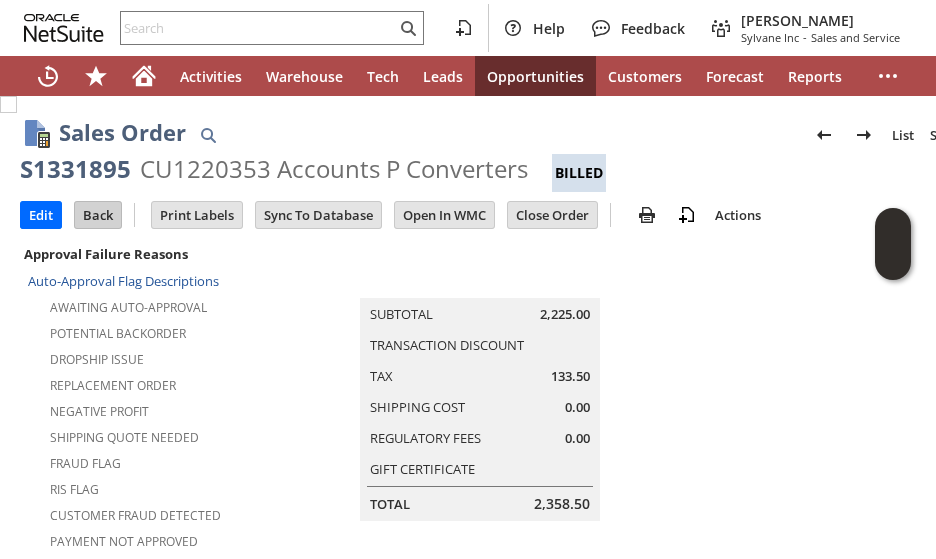 click on "Back" at bounding box center [98, 215] 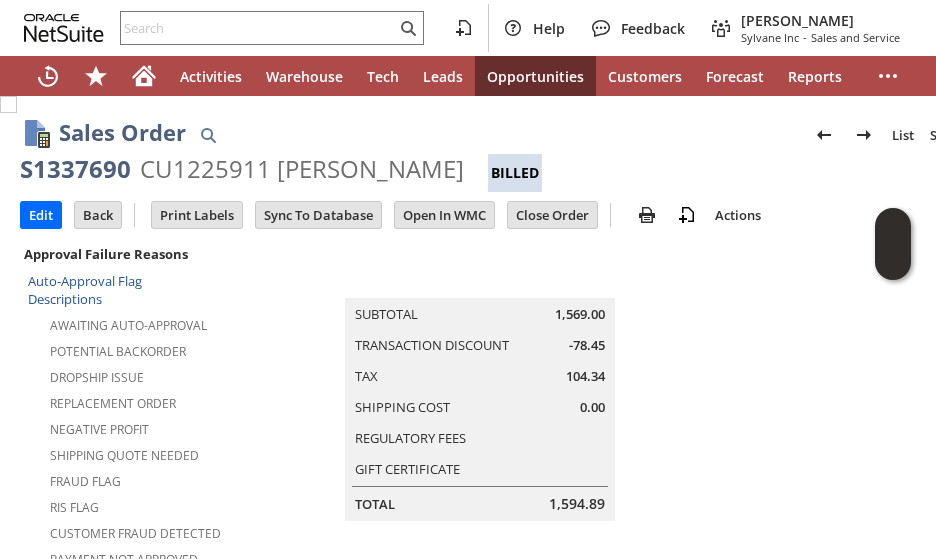 scroll, scrollTop: 0, scrollLeft: 0, axis: both 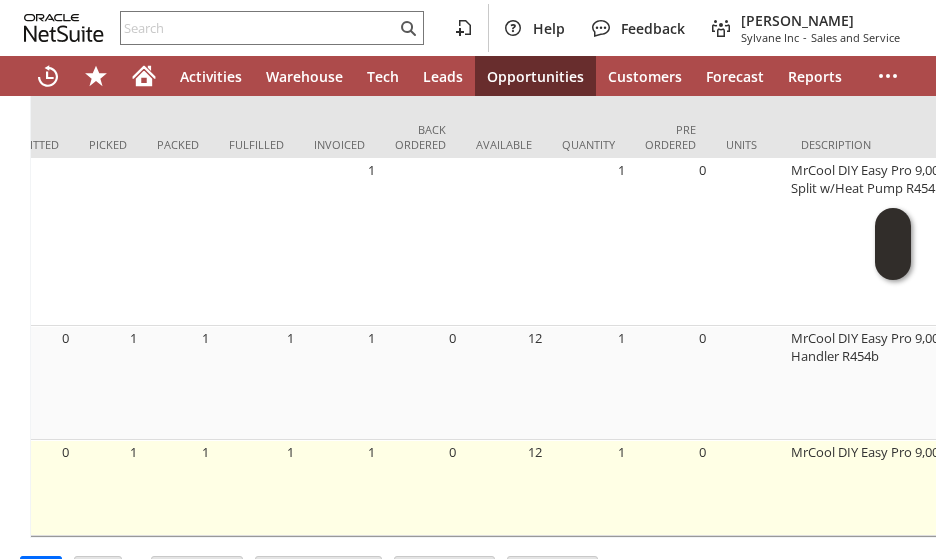 drag, startPoint x: 177, startPoint y: 469, endPoint x: 198, endPoint y: 449, distance: 29 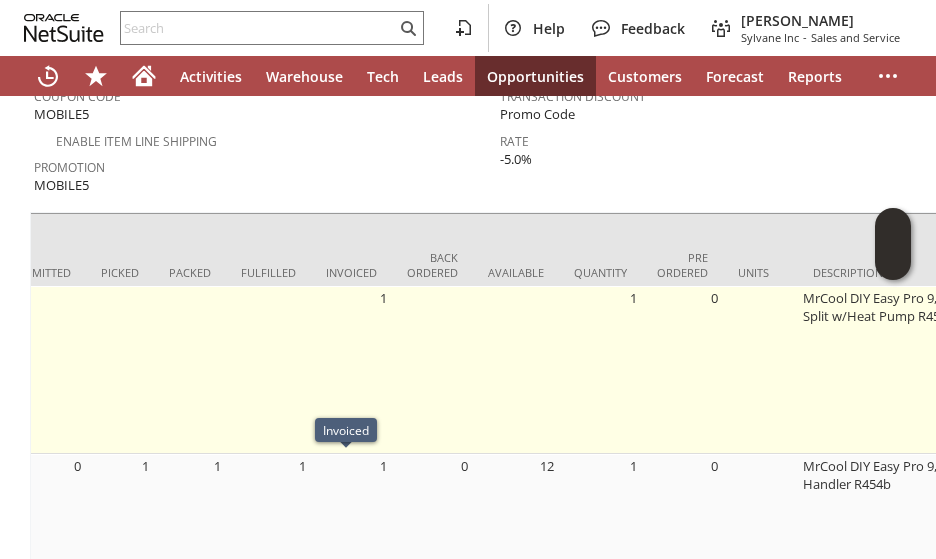 scroll, scrollTop: 1604, scrollLeft: 0, axis: vertical 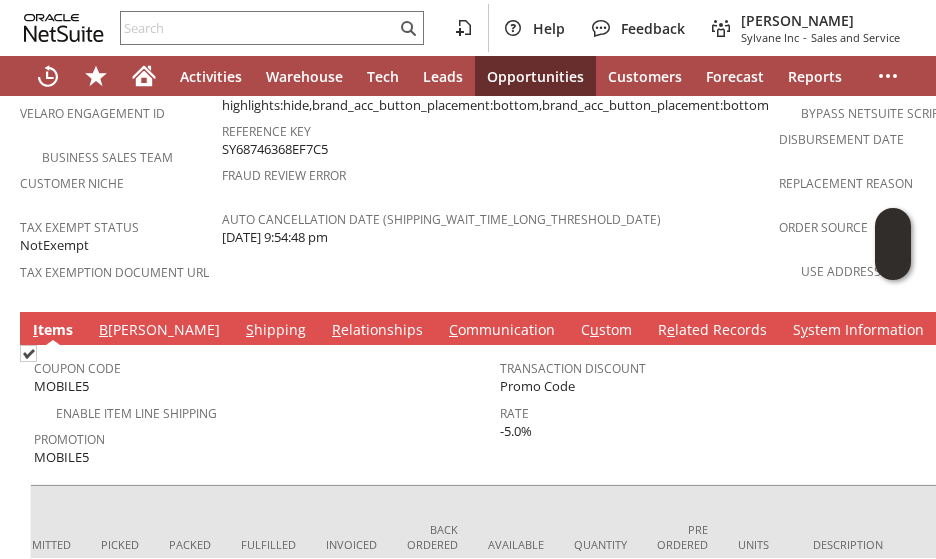 click on "S" at bounding box center [250, 329] 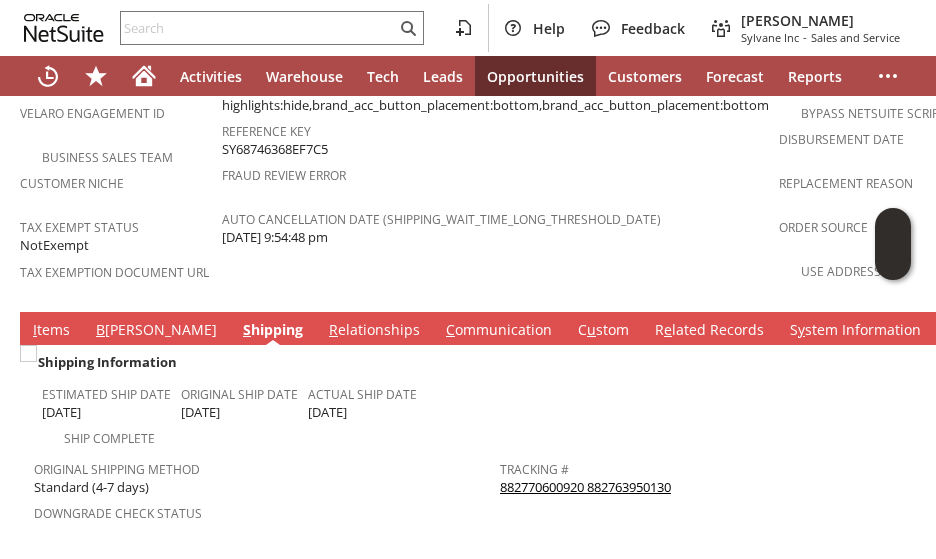 click on "882770600920 882763950130" at bounding box center (585, 487) 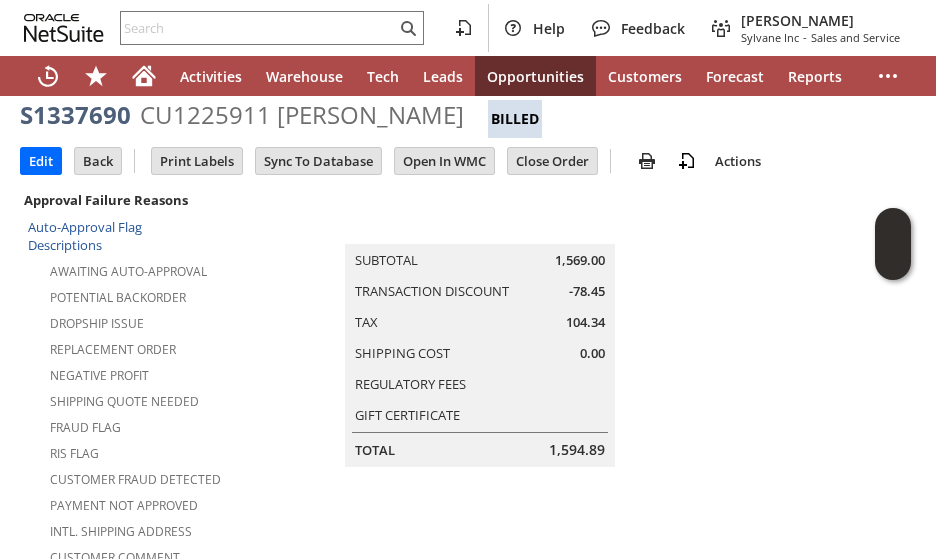 scroll, scrollTop: 0, scrollLeft: 0, axis: both 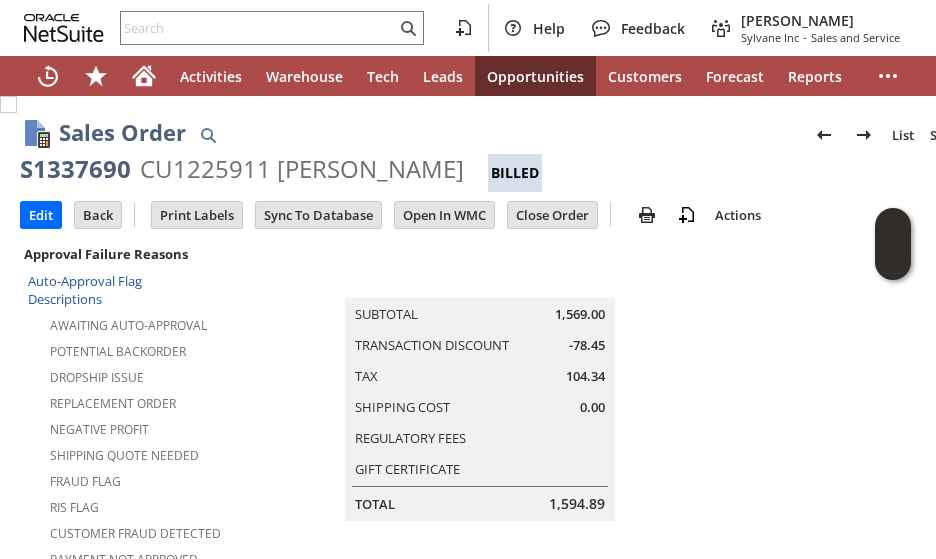 click on "CU1225911 Laurence Wood" at bounding box center [302, 169] 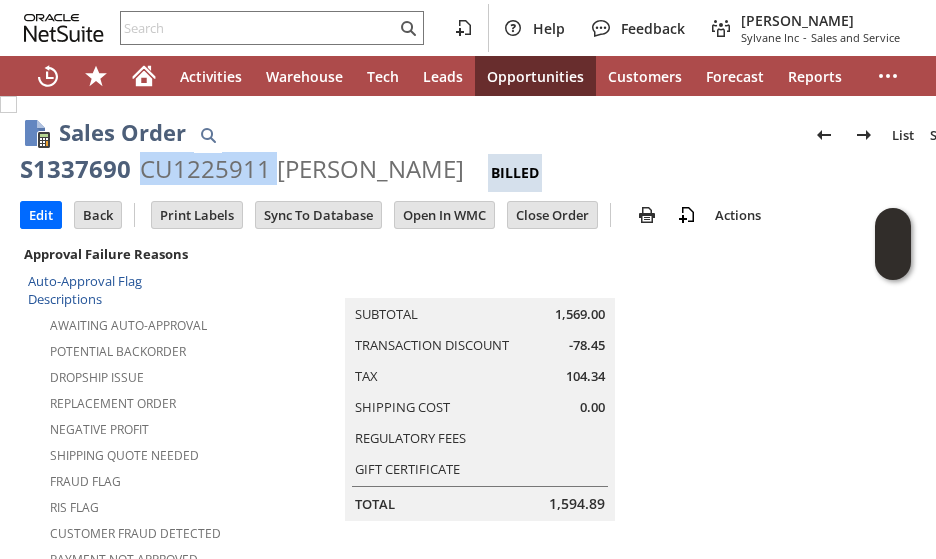 click on "CU1225911 Laurence Wood" at bounding box center (302, 169) 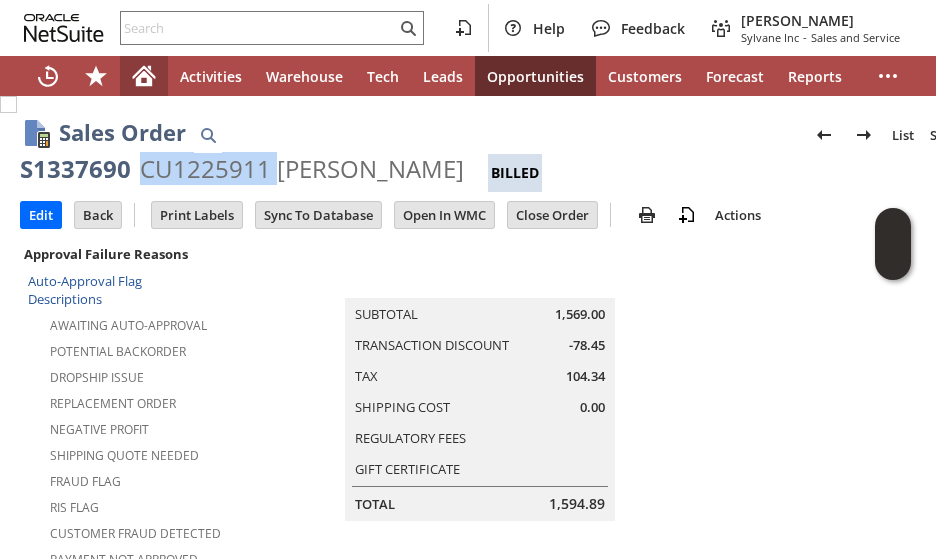 click 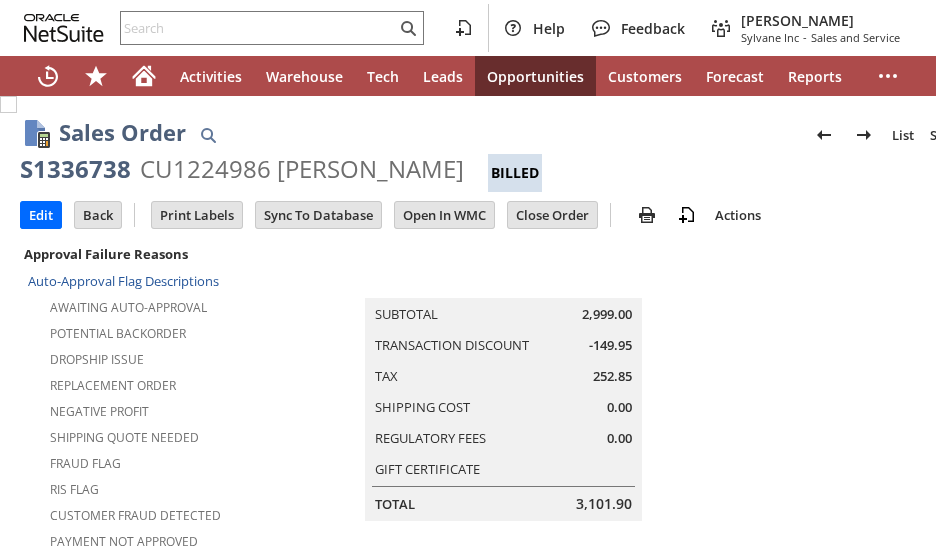 scroll, scrollTop: 0, scrollLeft: 0, axis: both 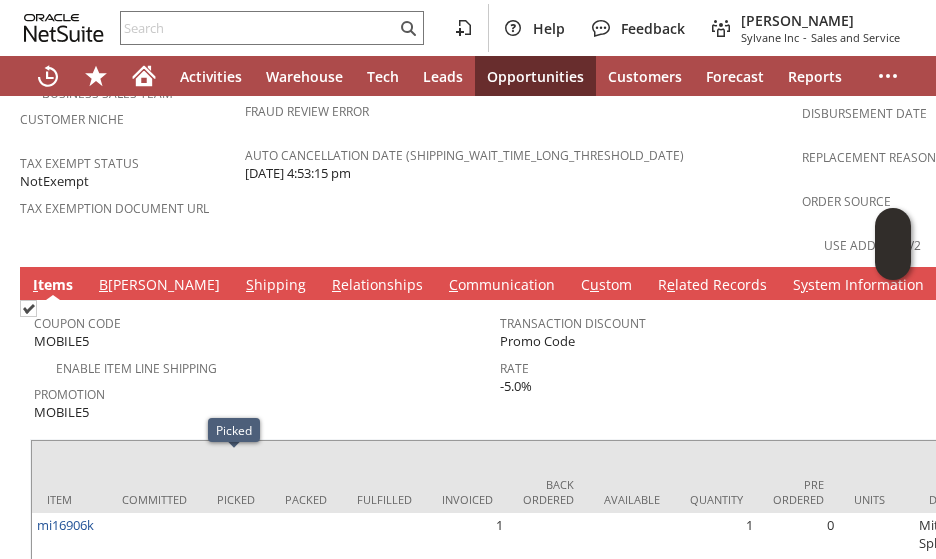 click on "S hipping" at bounding box center (276, 286) 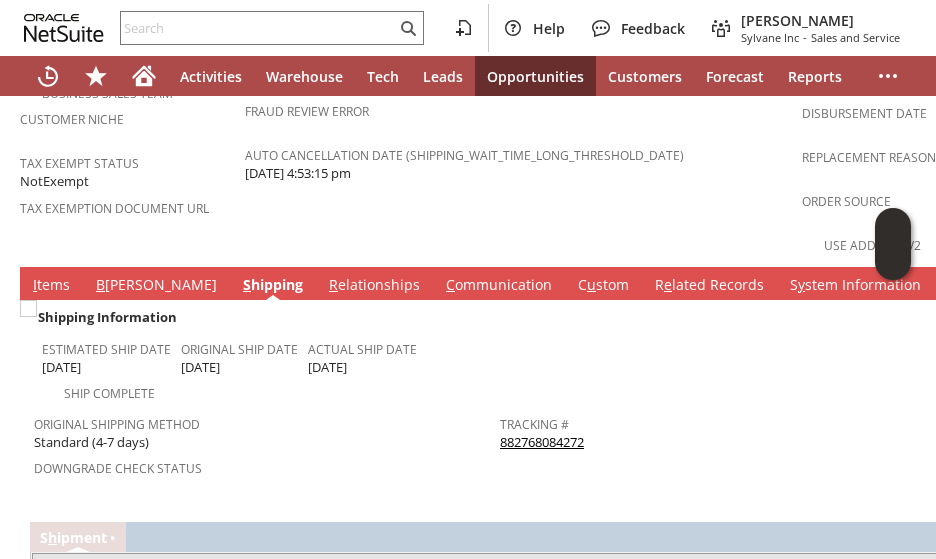 click on "882768084272" at bounding box center (542, 442) 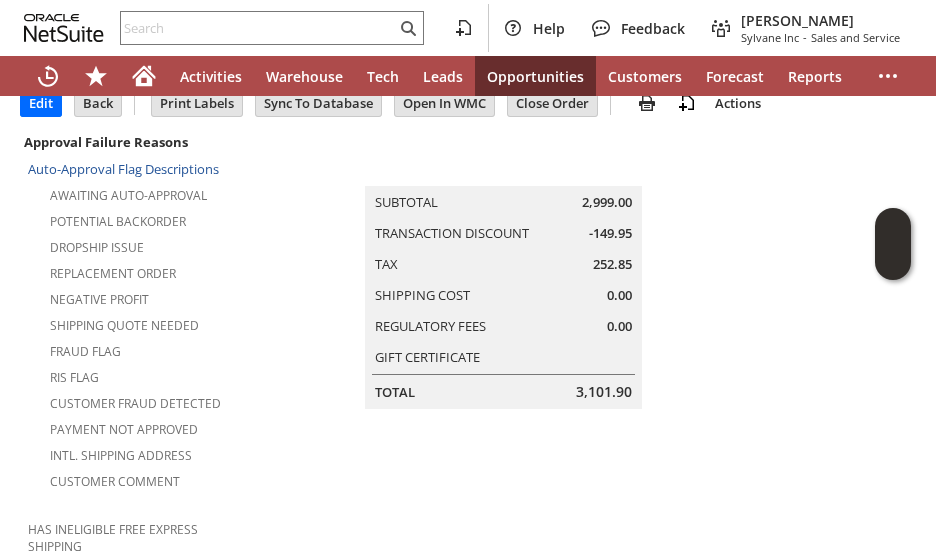 scroll, scrollTop: 0, scrollLeft: 0, axis: both 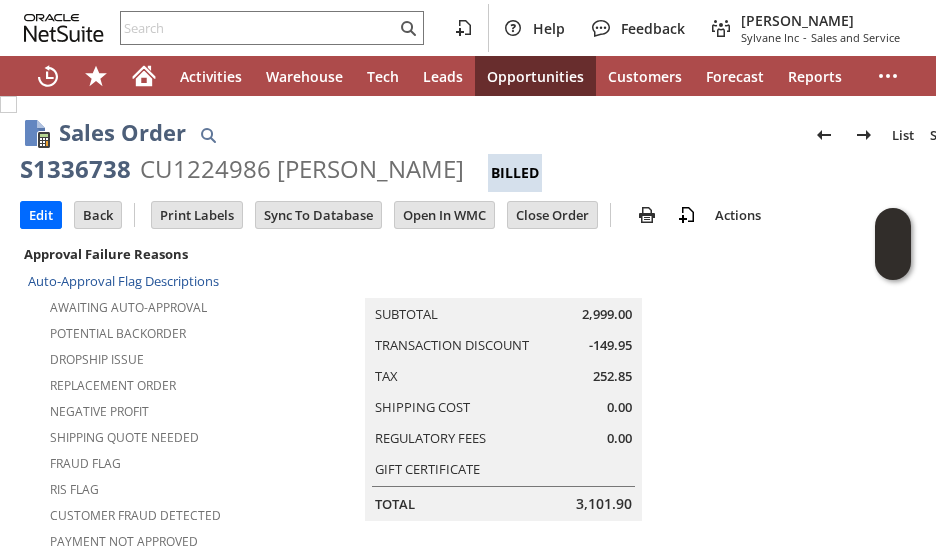 click on "CU1224986 Gregory Nardello" at bounding box center (302, 169) 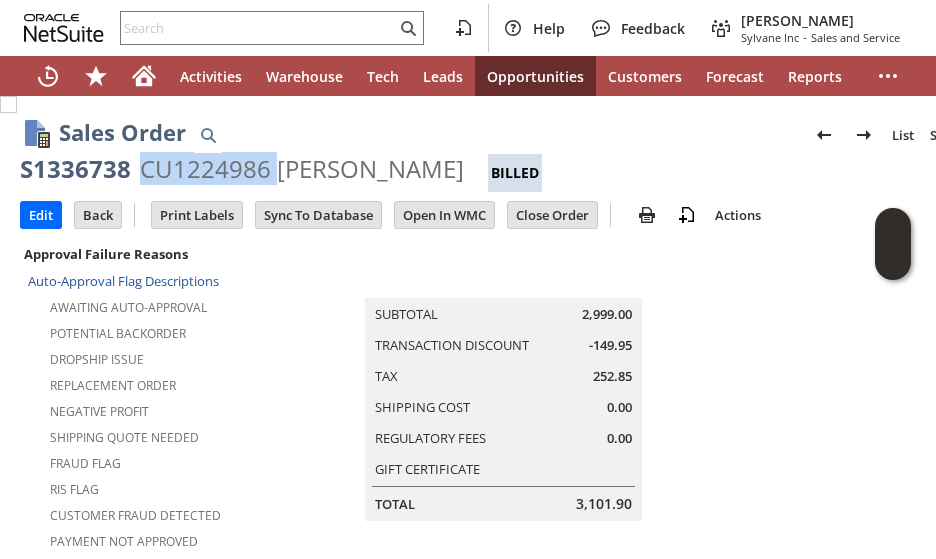 click on "CU1224986 Gregory Nardello" at bounding box center (302, 169) 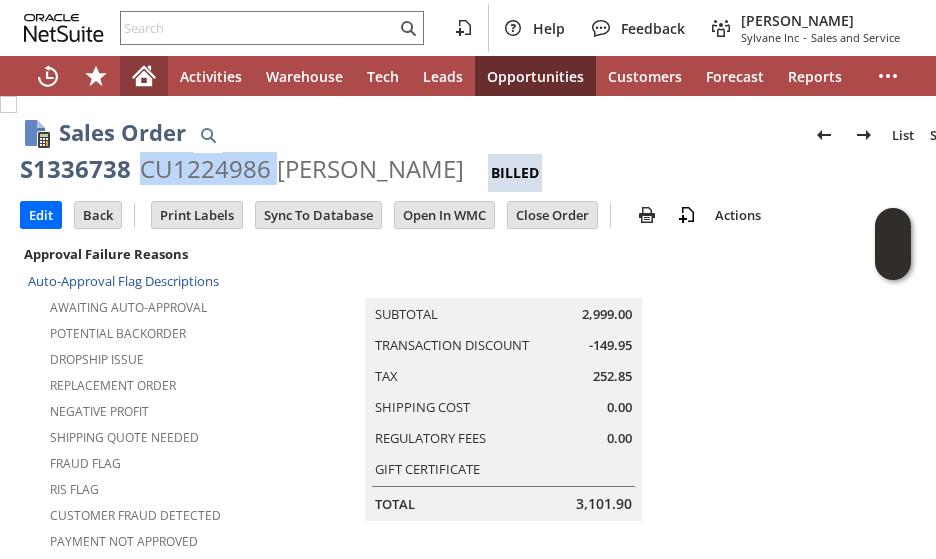 click 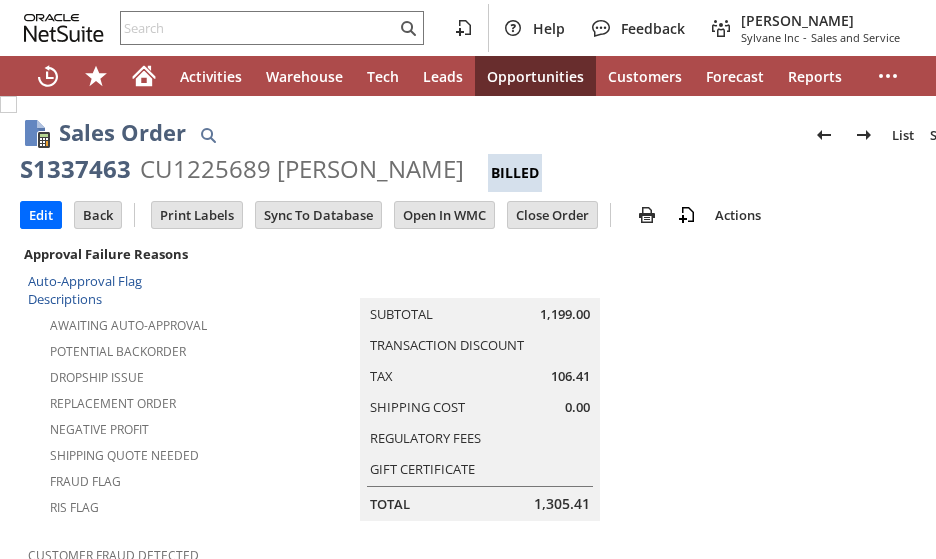 scroll, scrollTop: 0, scrollLeft: 0, axis: both 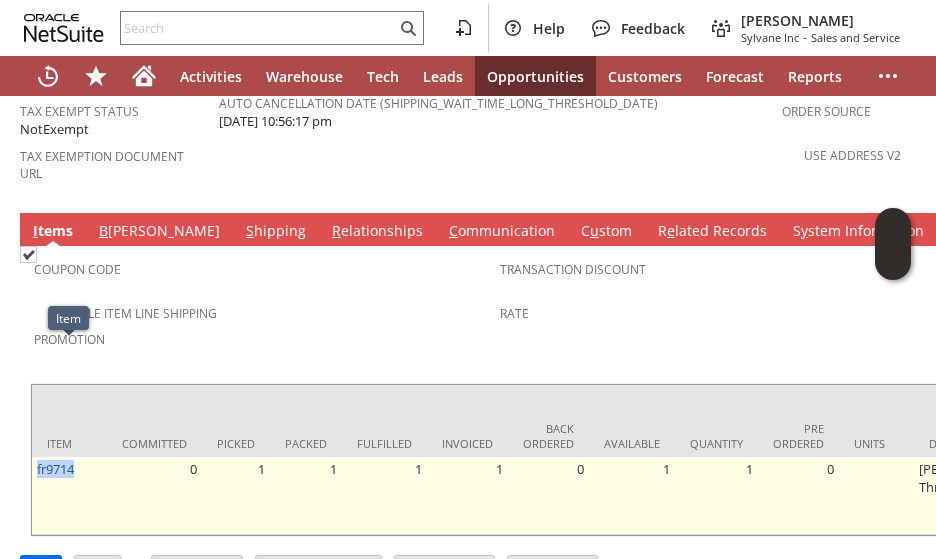 drag, startPoint x: 81, startPoint y: 355, endPoint x: 35, endPoint y: 364, distance: 46.872166 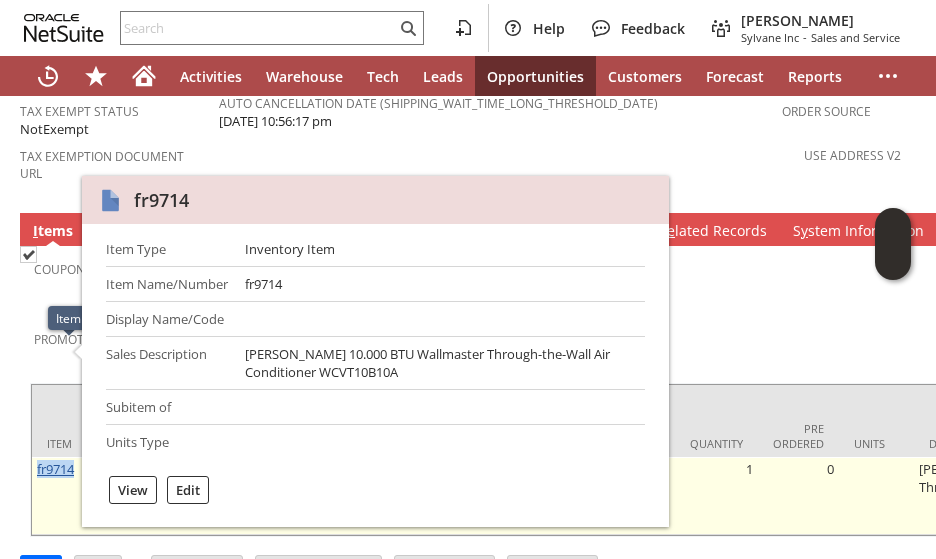 copy on "fr9714" 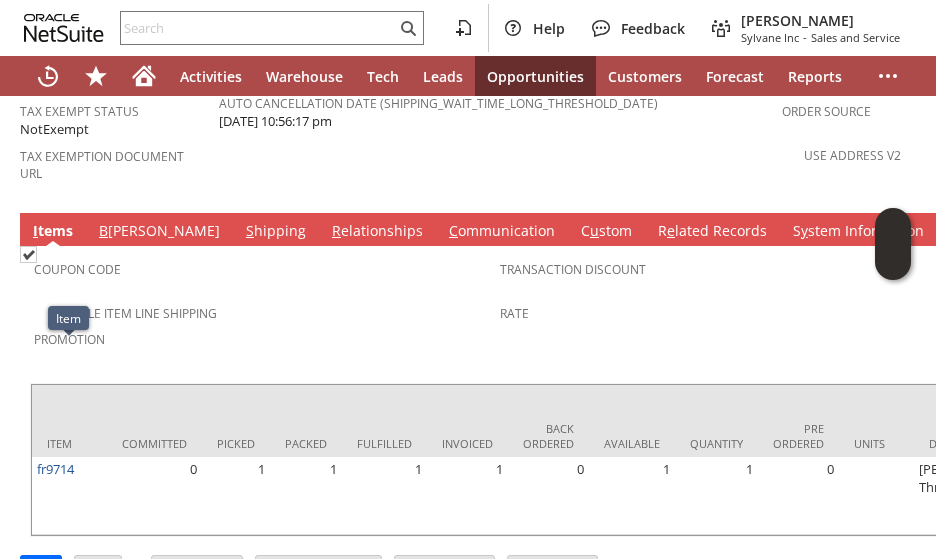 click on "Rate" at bounding box center [728, 310] 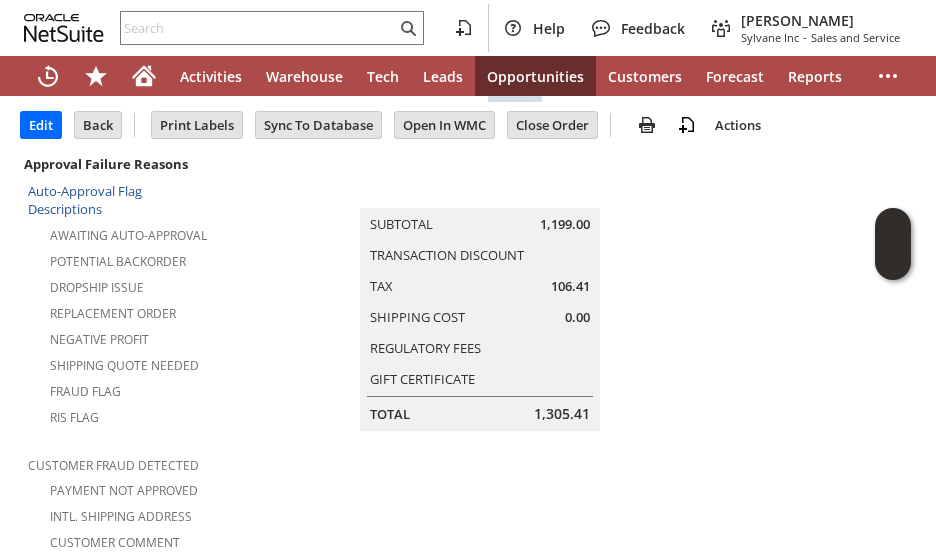 scroll, scrollTop: 690, scrollLeft: 0, axis: vertical 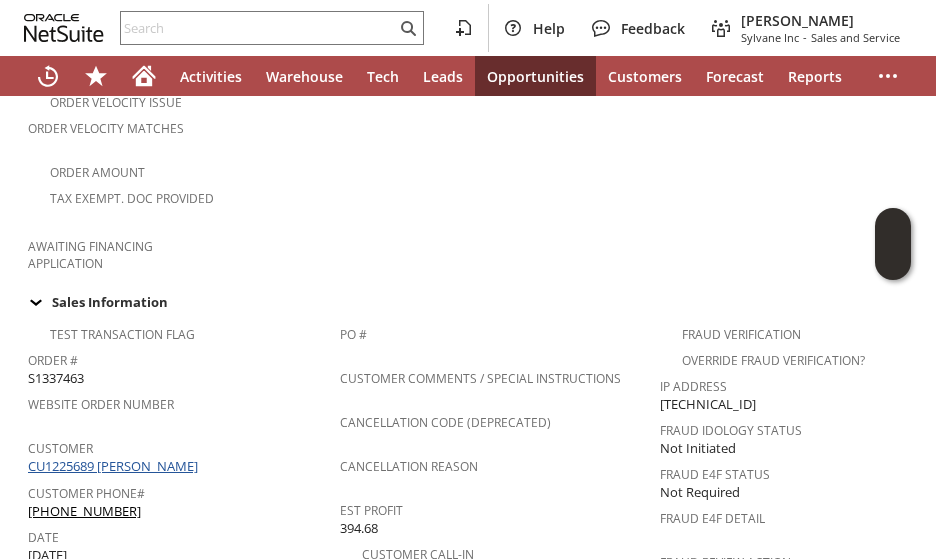 click on "CU1225689 [PERSON_NAME]" at bounding box center (115, 466) 